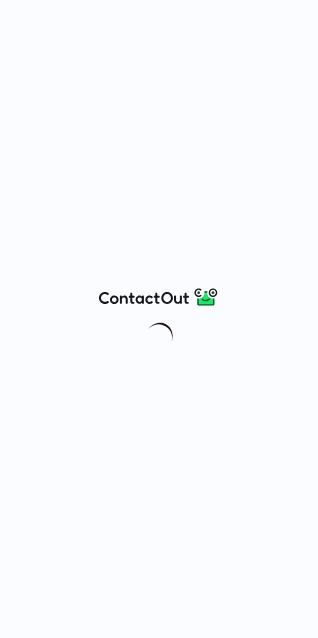 scroll, scrollTop: 0, scrollLeft: 0, axis: both 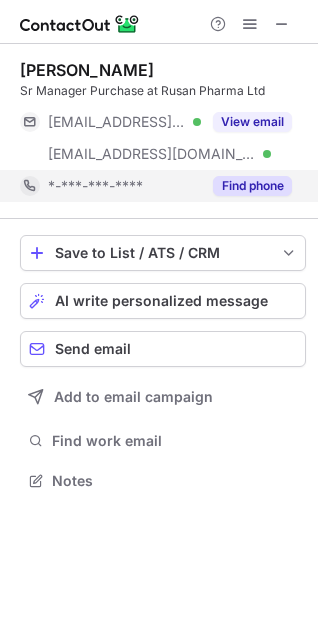 click on "Find phone" at bounding box center (252, 186) 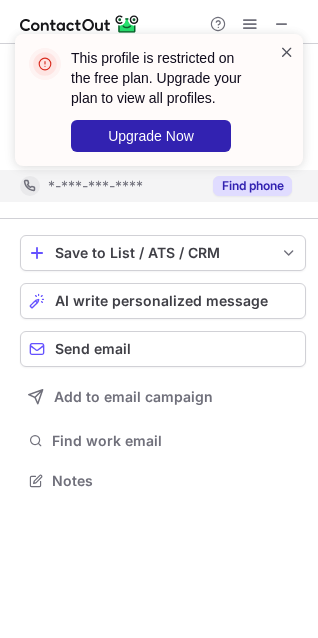 click at bounding box center [287, 52] 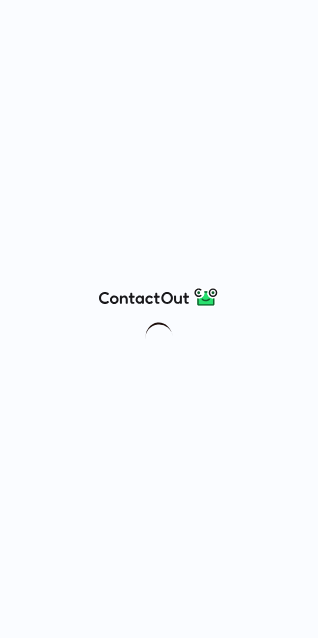 scroll, scrollTop: 0, scrollLeft: 0, axis: both 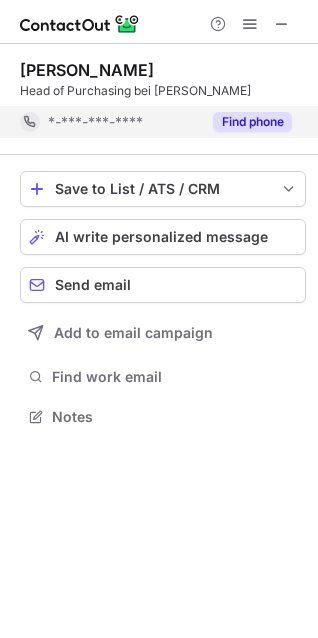 click on "Find phone" at bounding box center (252, 122) 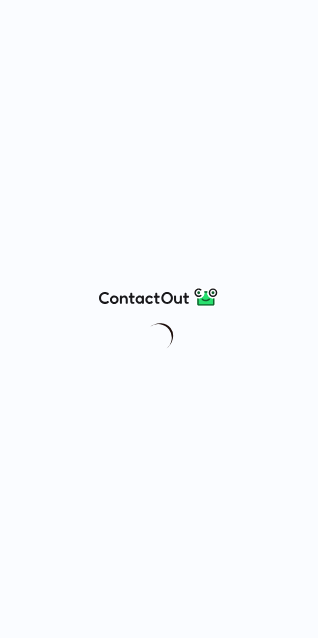 scroll, scrollTop: 0, scrollLeft: 0, axis: both 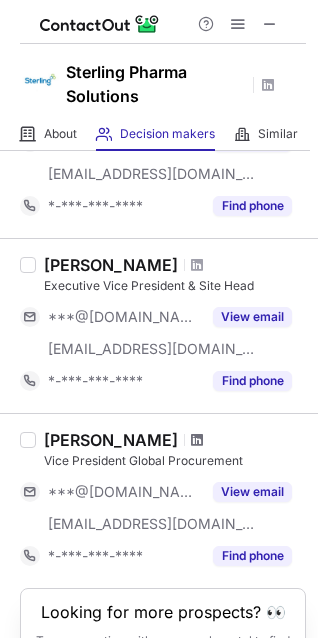 click at bounding box center (197, 440) 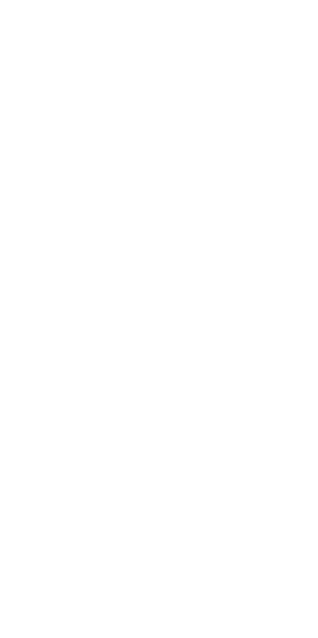 scroll, scrollTop: 0, scrollLeft: 0, axis: both 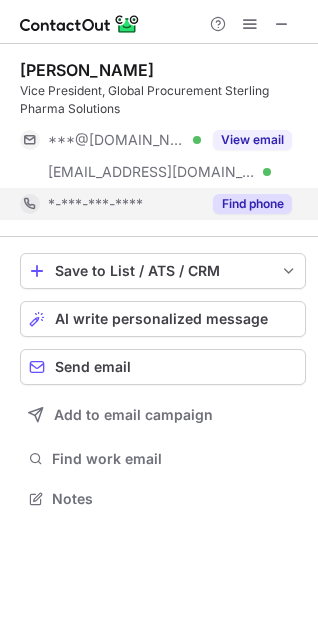 click on "Find phone" at bounding box center [252, 204] 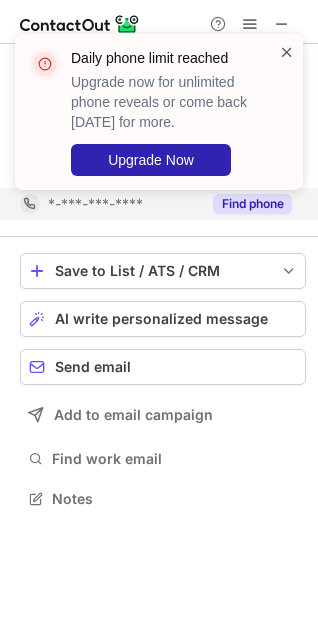 click at bounding box center [287, 52] 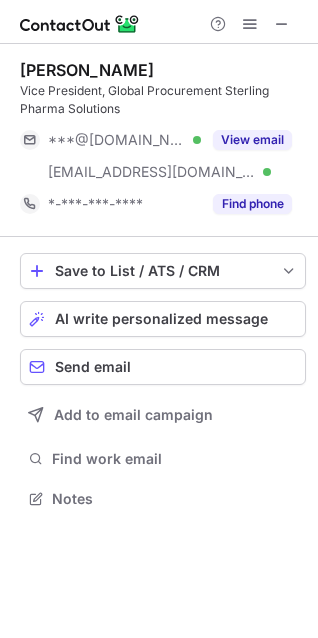 scroll, scrollTop: 10, scrollLeft: 10, axis: both 